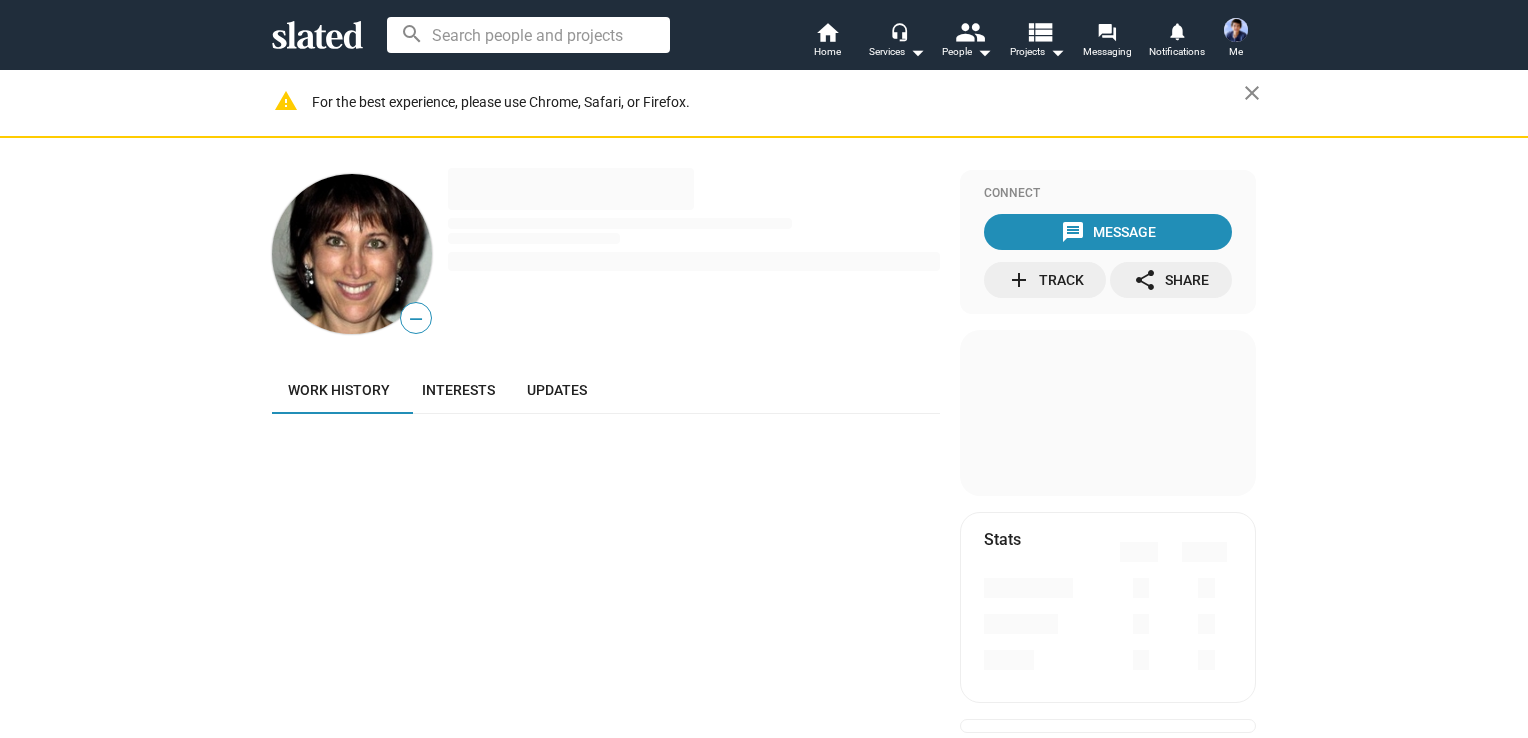 scroll, scrollTop: 0, scrollLeft: 0, axis: both 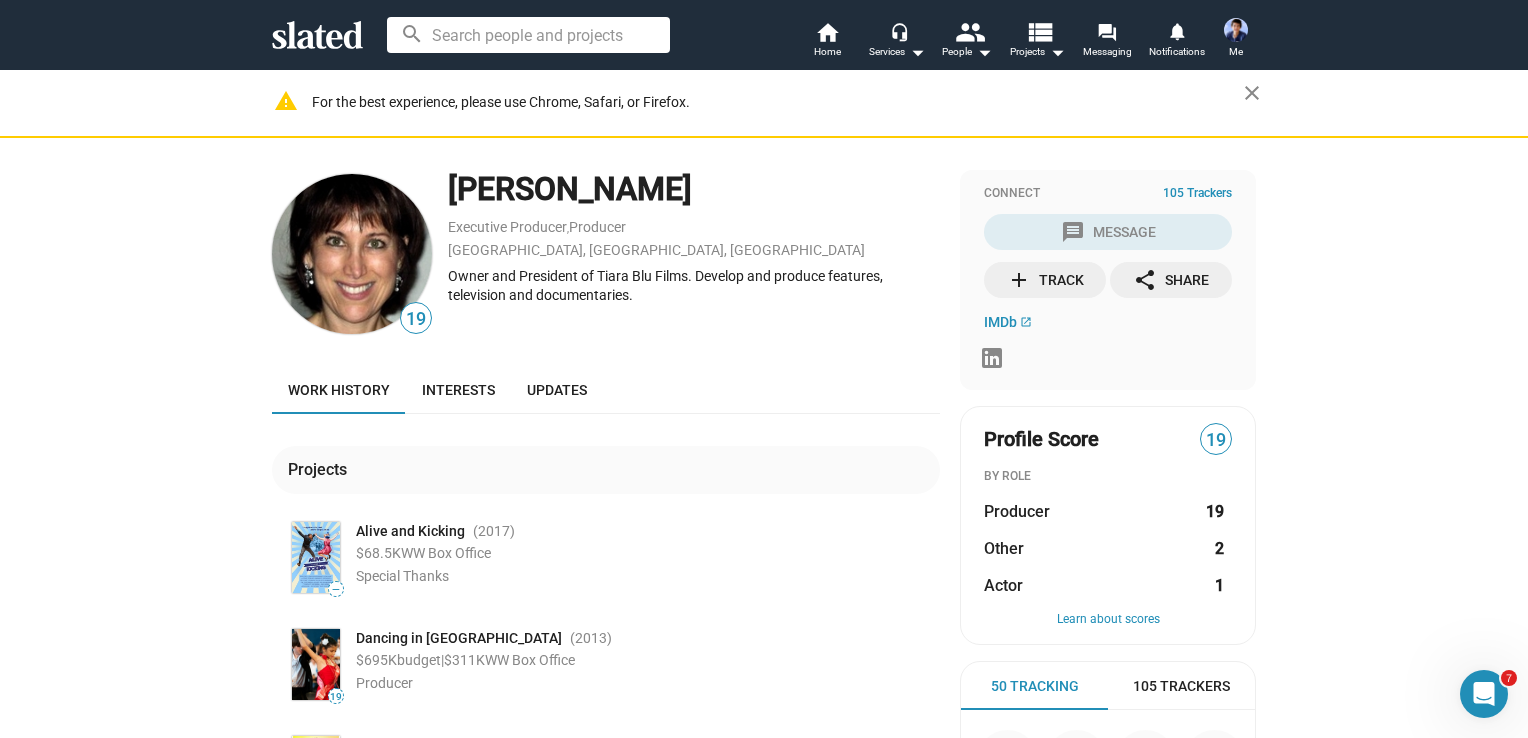 drag, startPoint x: 439, startPoint y: 177, endPoint x: 662, endPoint y: 188, distance: 223.27113 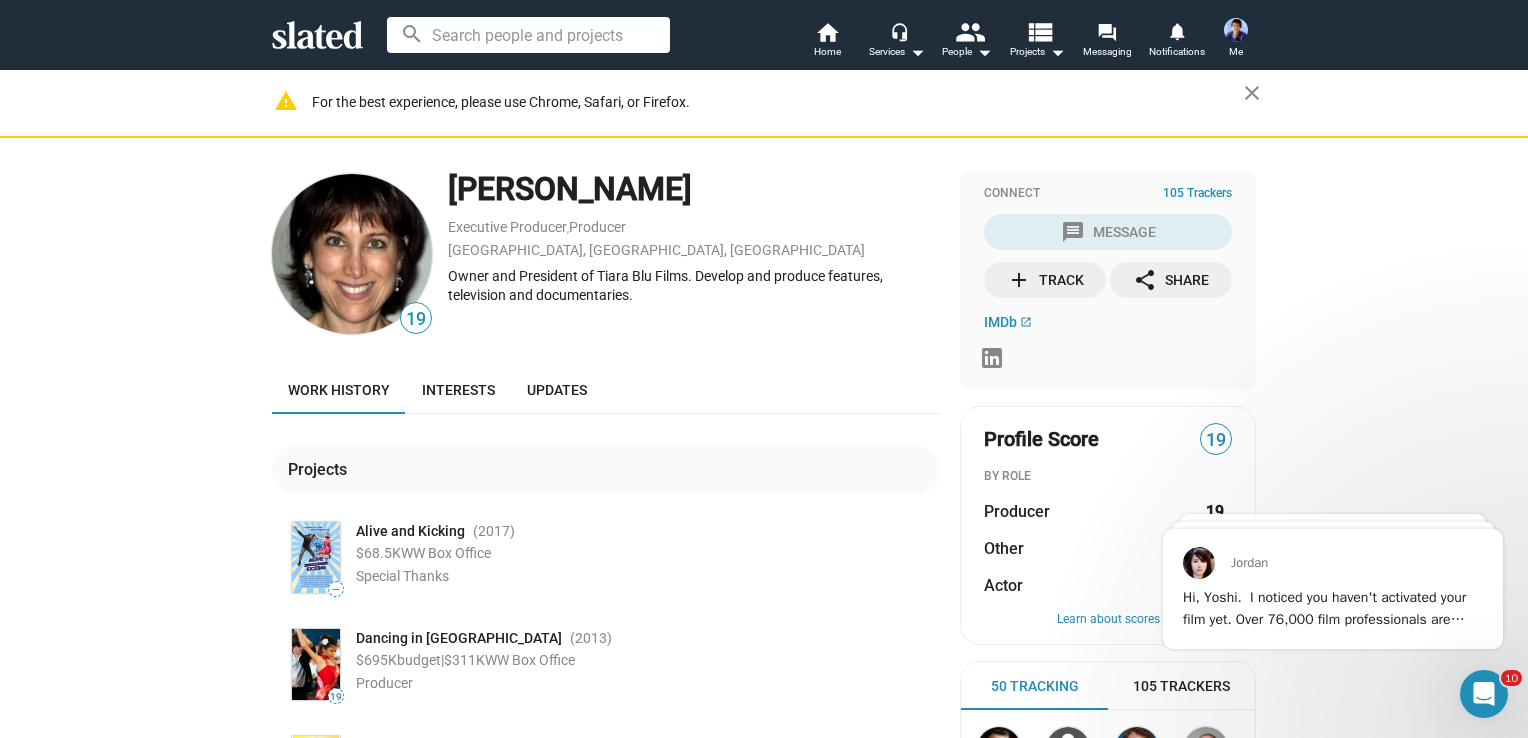 scroll, scrollTop: 0, scrollLeft: 0, axis: both 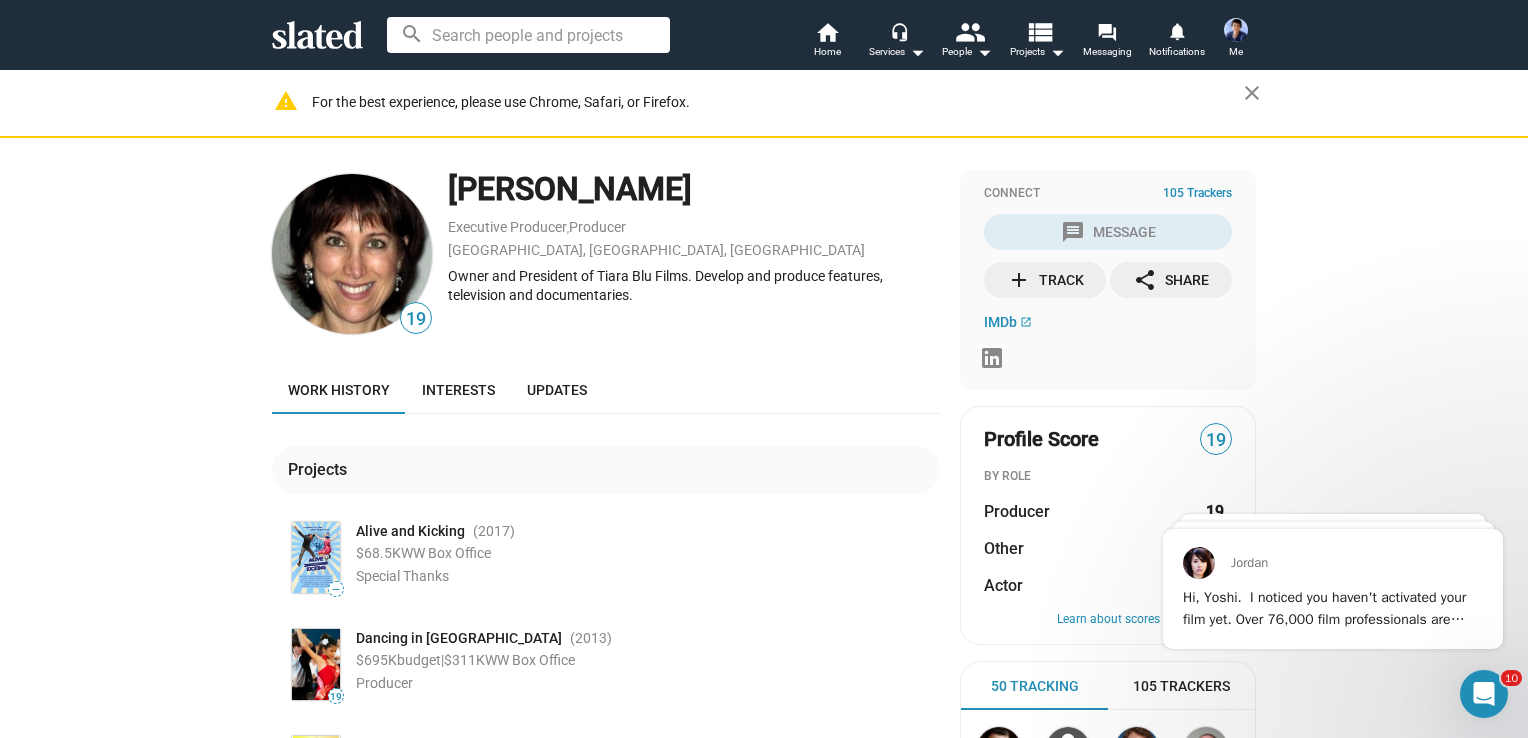 copy on "[PERSON_NAME]" 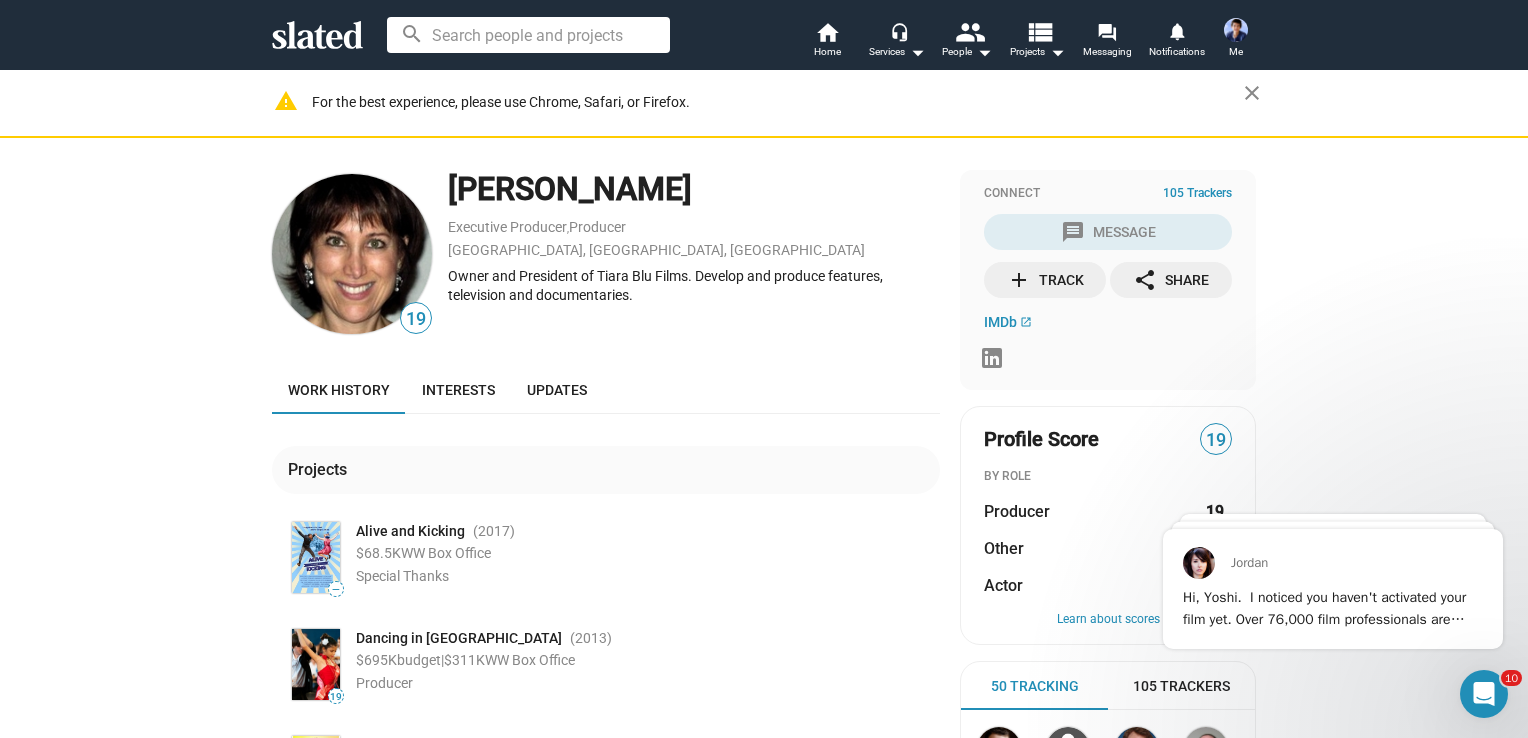 copy on "[PERSON_NAME]" 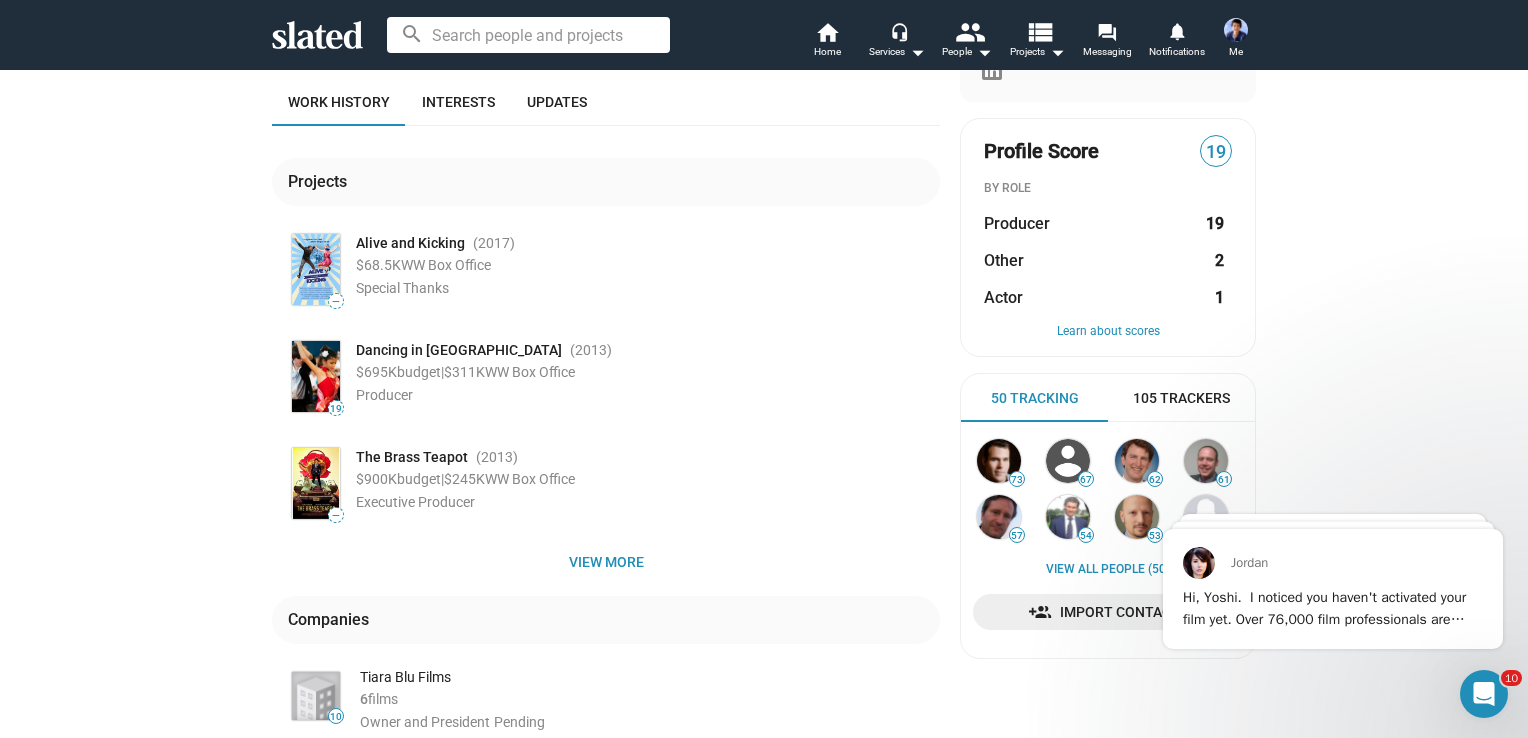 scroll, scrollTop: 300, scrollLeft: 0, axis: vertical 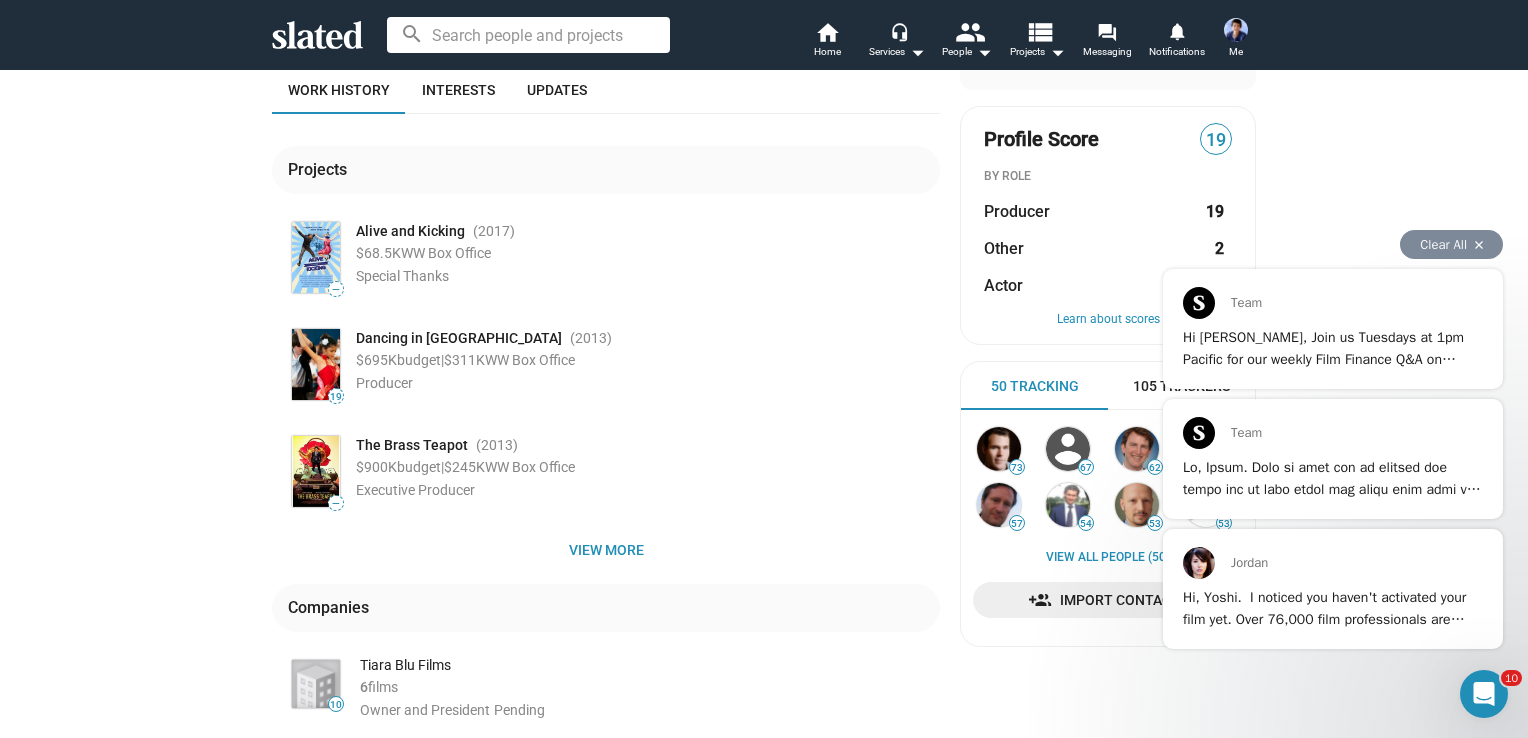 click on "Hi, Yoshi. ​ I noticed you haven't activated your film yet. Over 76,000 film professionals are looking for projects on Slated. I'd like to offer you one month of Marketplace Access FREE when you buy analysis this week. Simply complete an analysis purchase and reply to this message. We'll send you back a coupon code for one month of FREE matchmaking with collaborators and investors.  Script Scores of 70+ are eligible to message investors.  Join the growing list of filmmakers who are meeting producers, investors, and distributors on Slated every single week.  ​" at bounding box center (1329, 729) 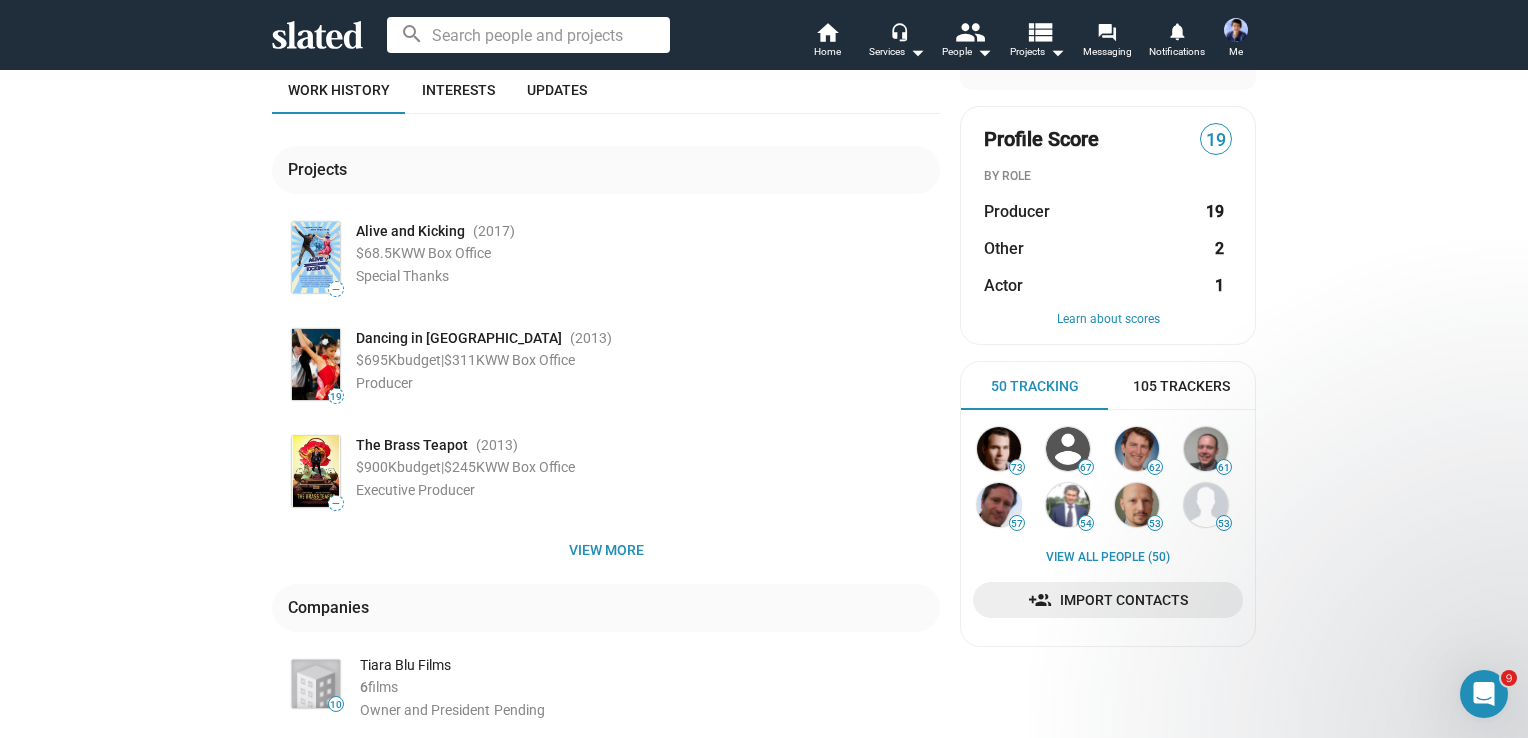 scroll, scrollTop: 0, scrollLeft: 0, axis: both 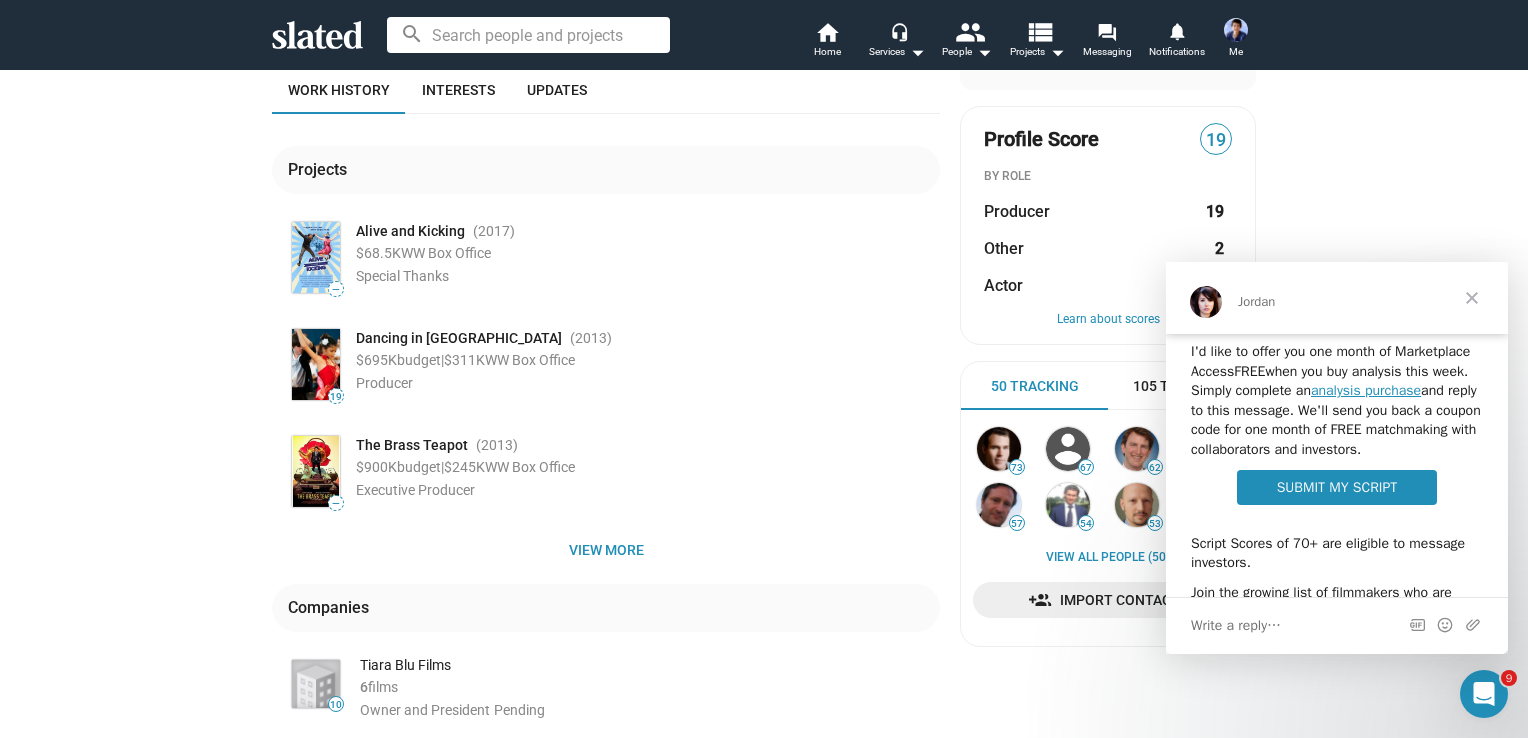 click on "Write a reply…" at bounding box center [1337, 625] 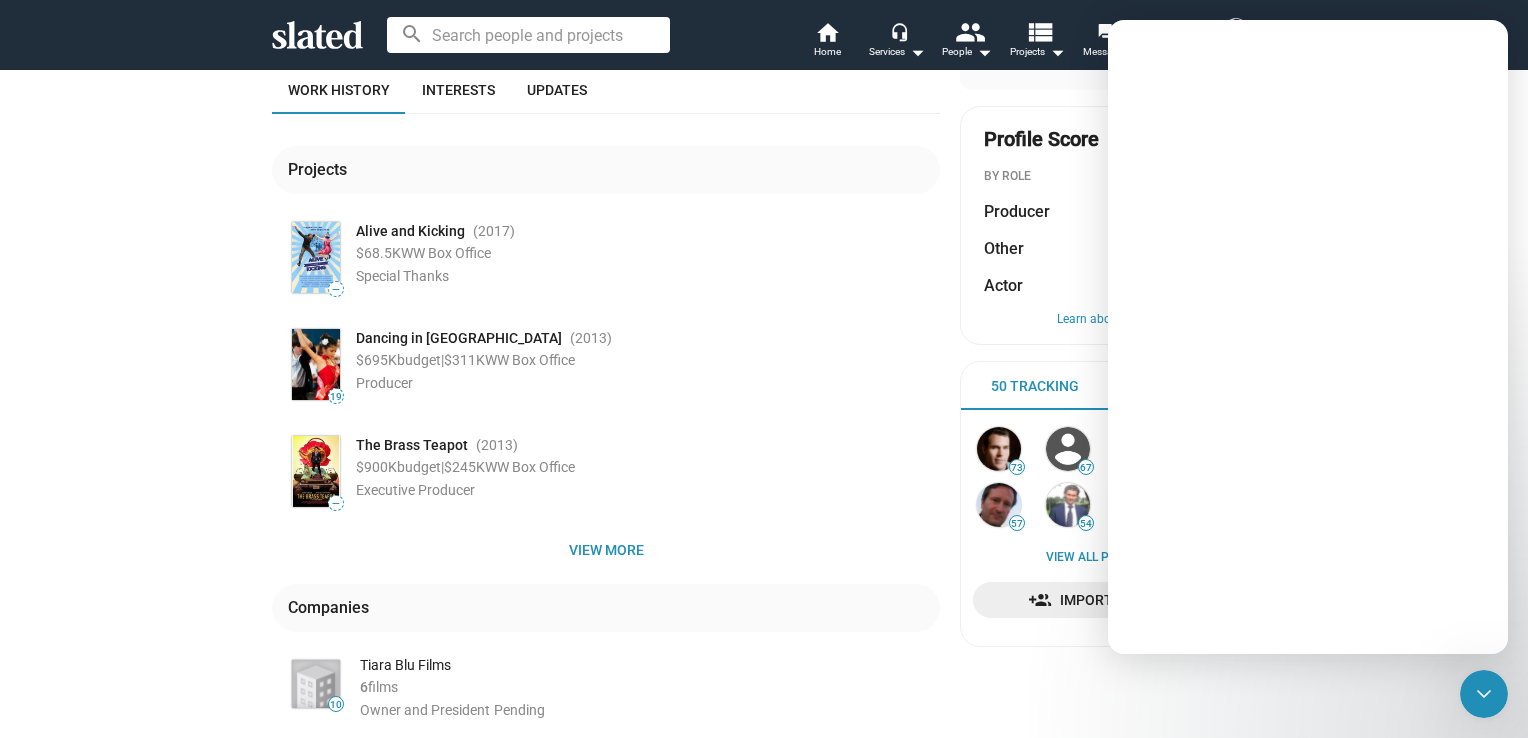 scroll, scrollTop: 0, scrollLeft: 0, axis: both 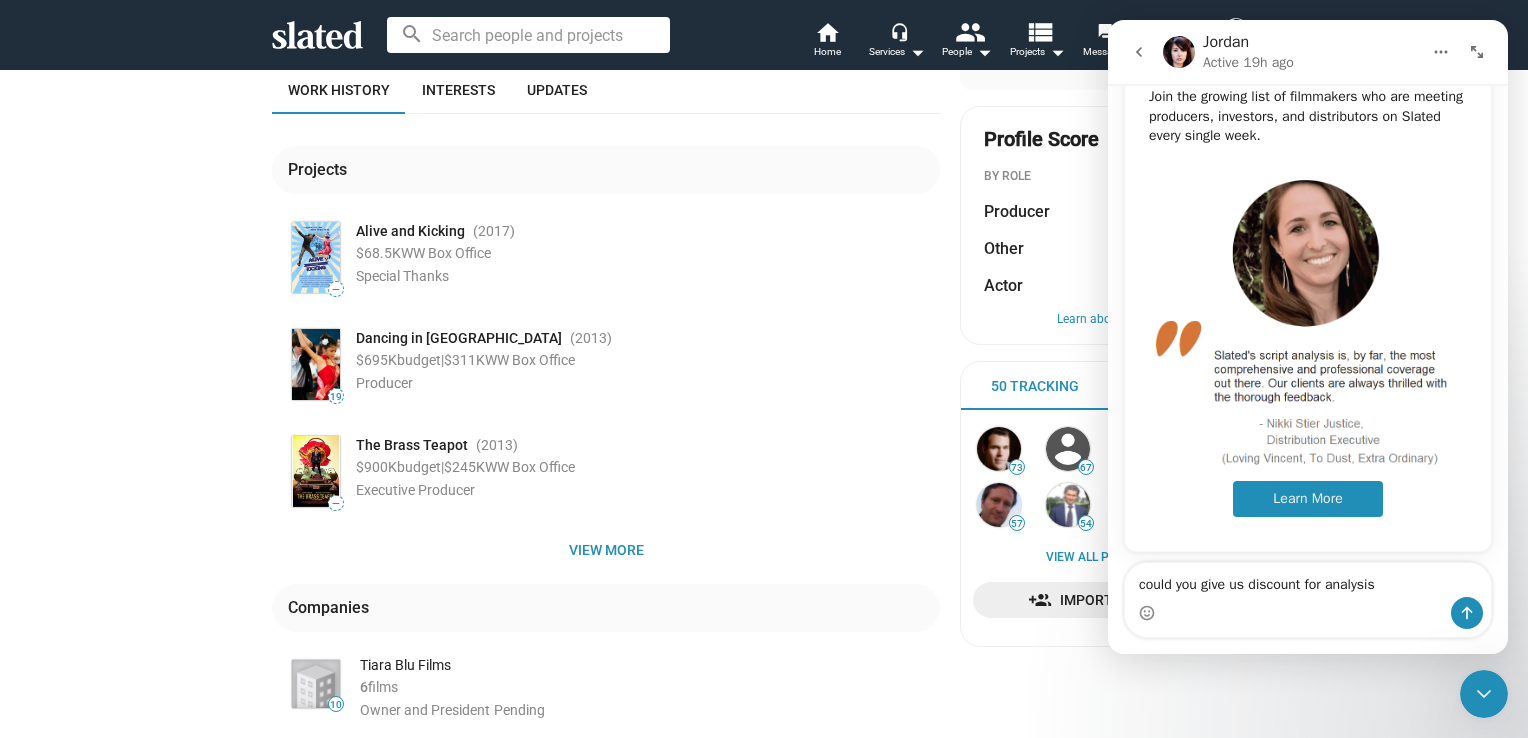 type on "could you give us discount for analysis?" 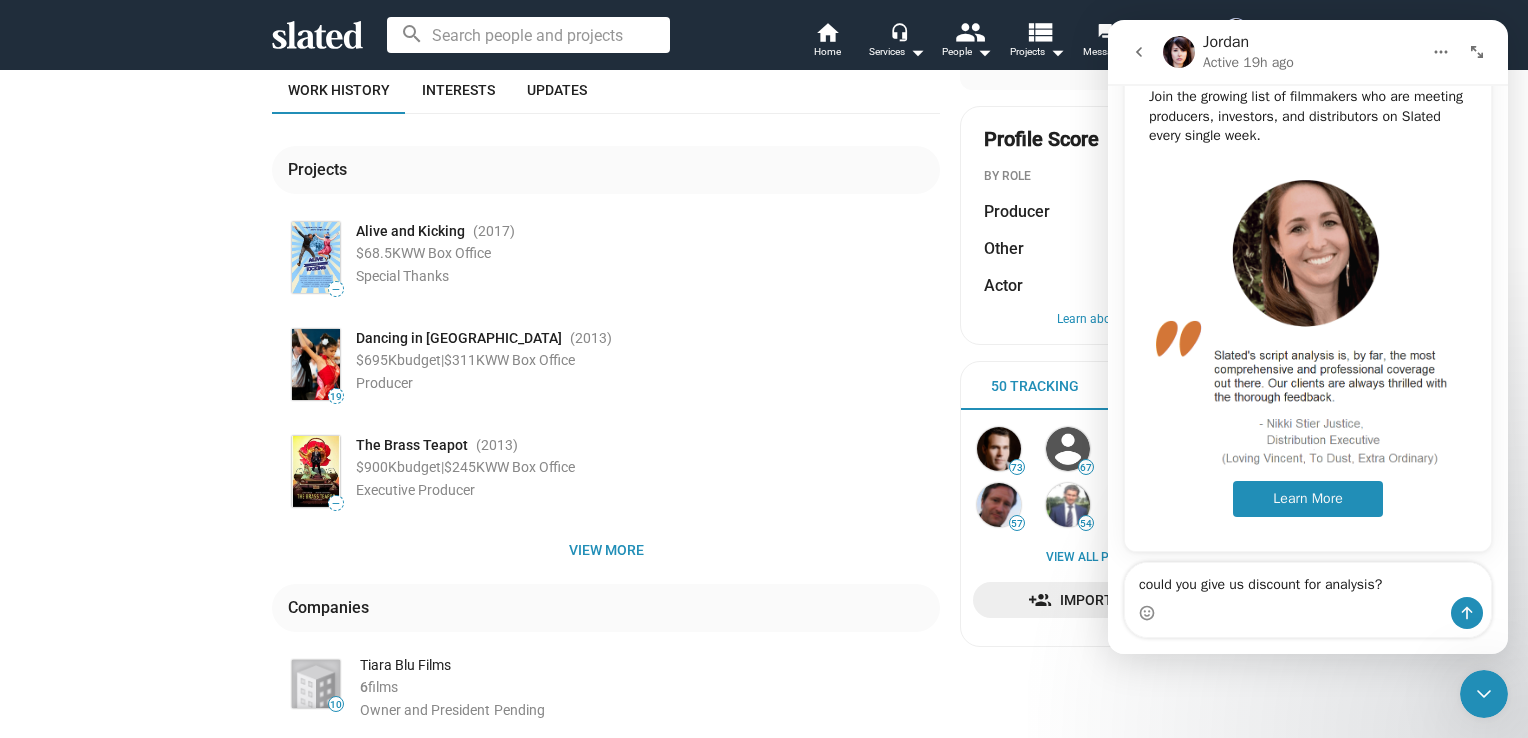 type 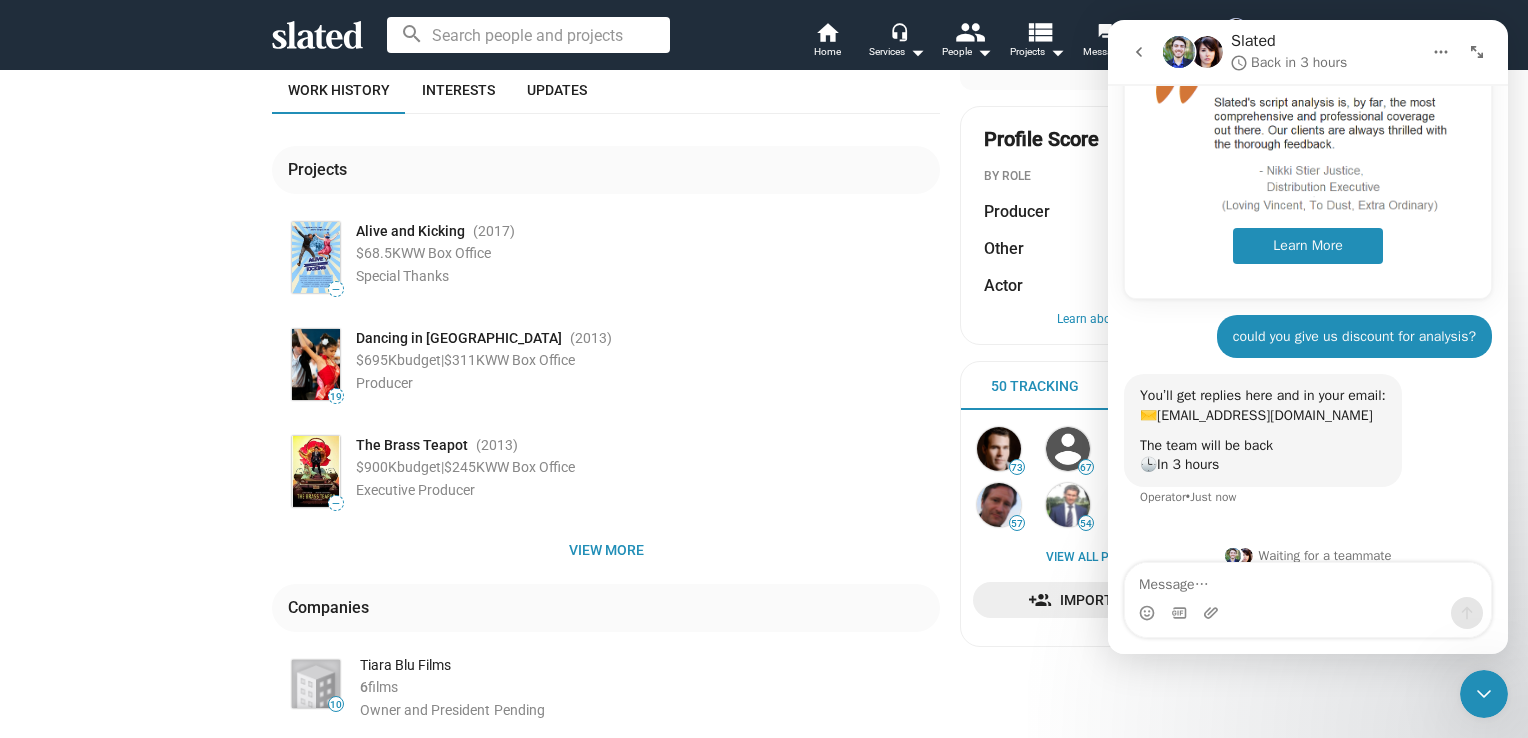 scroll, scrollTop: 788, scrollLeft: 0, axis: vertical 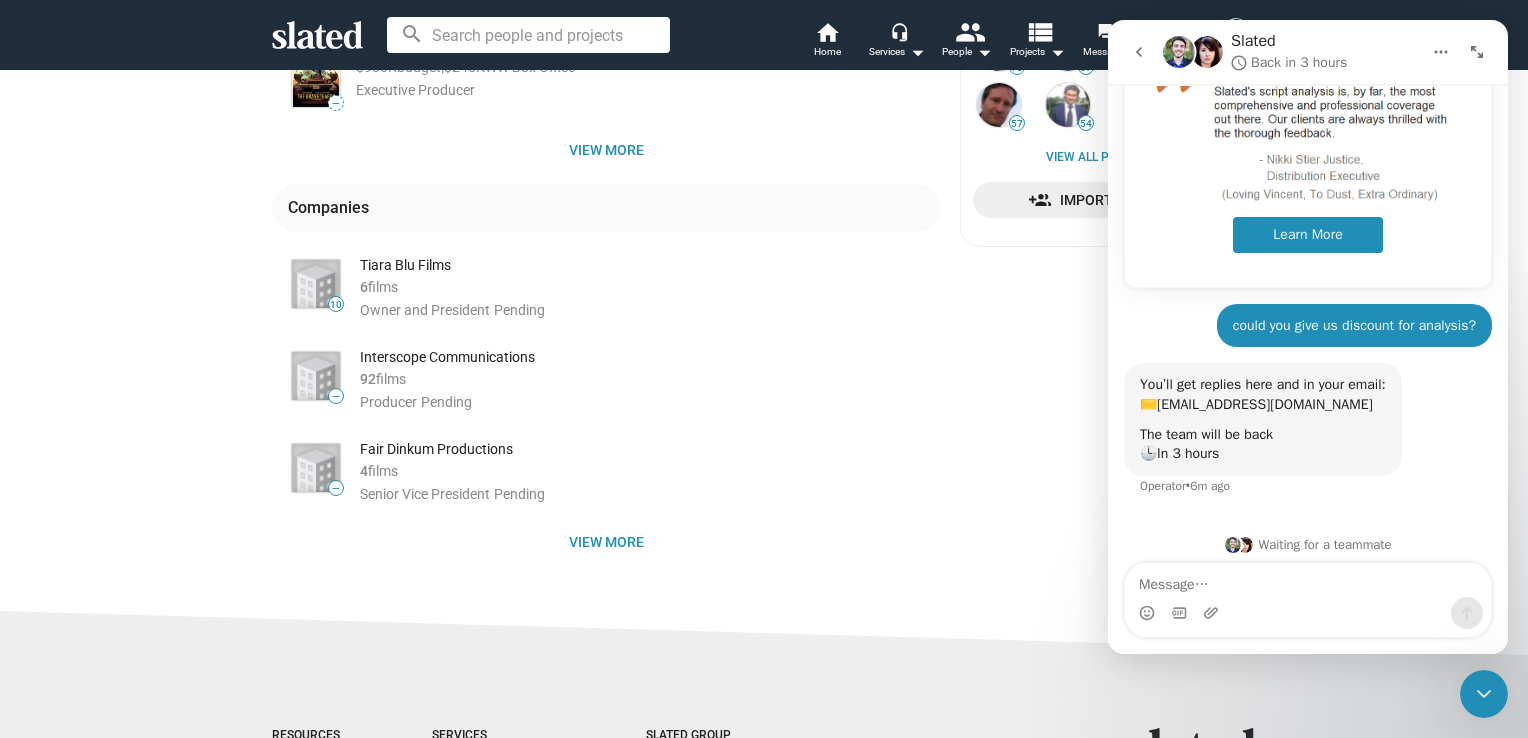 click on "Connect  105 Trackers message  Message  add  Track  share Share  IMDb   open_in_new Profile Score 19 BY ROLE Producer 19 Other 2 Actor 1 Learn about scores  50 Tracking   105 Trackers  73 67 62 61 57 54 53 53 View all People (50) Import Contacts" 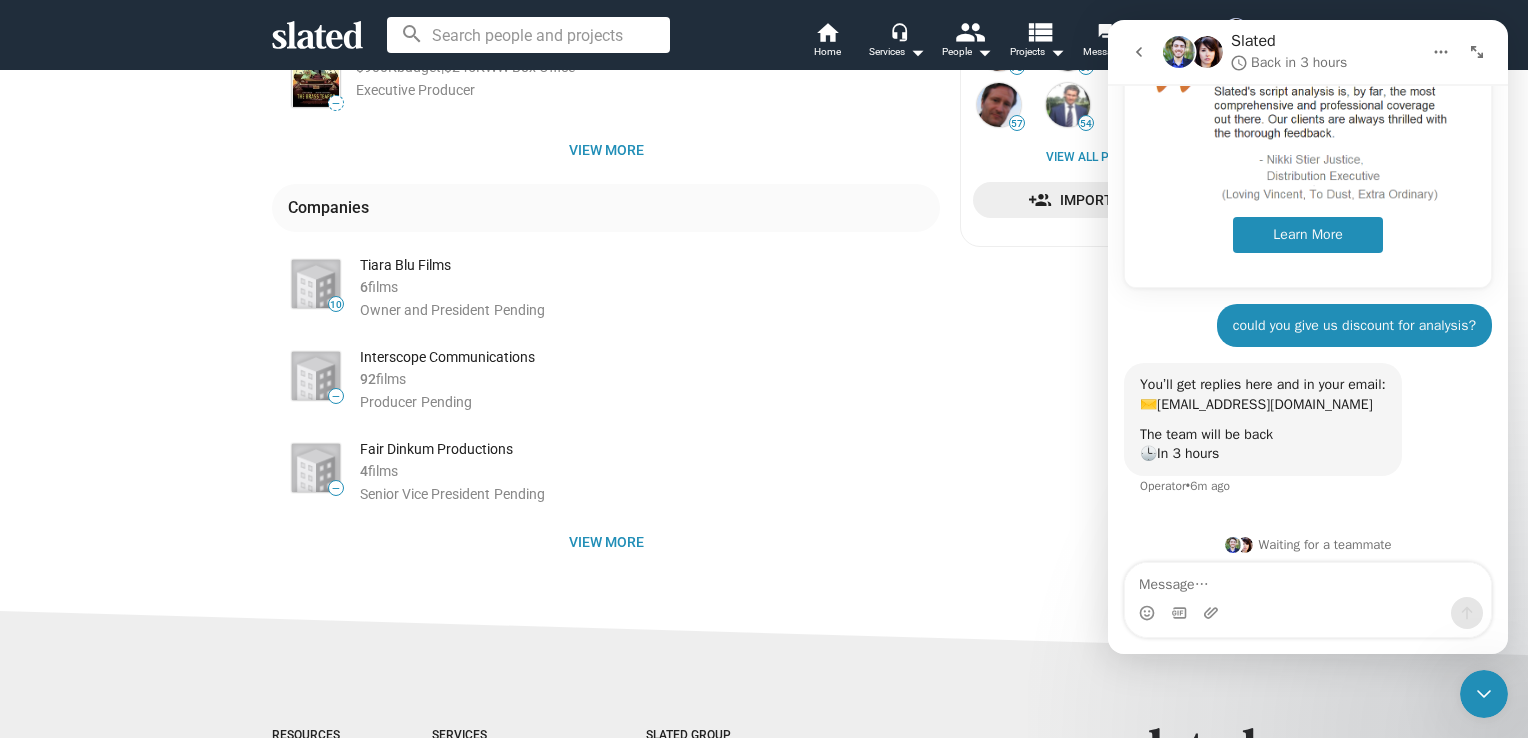 scroll, scrollTop: 0, scrollLeft: 0, axis: both 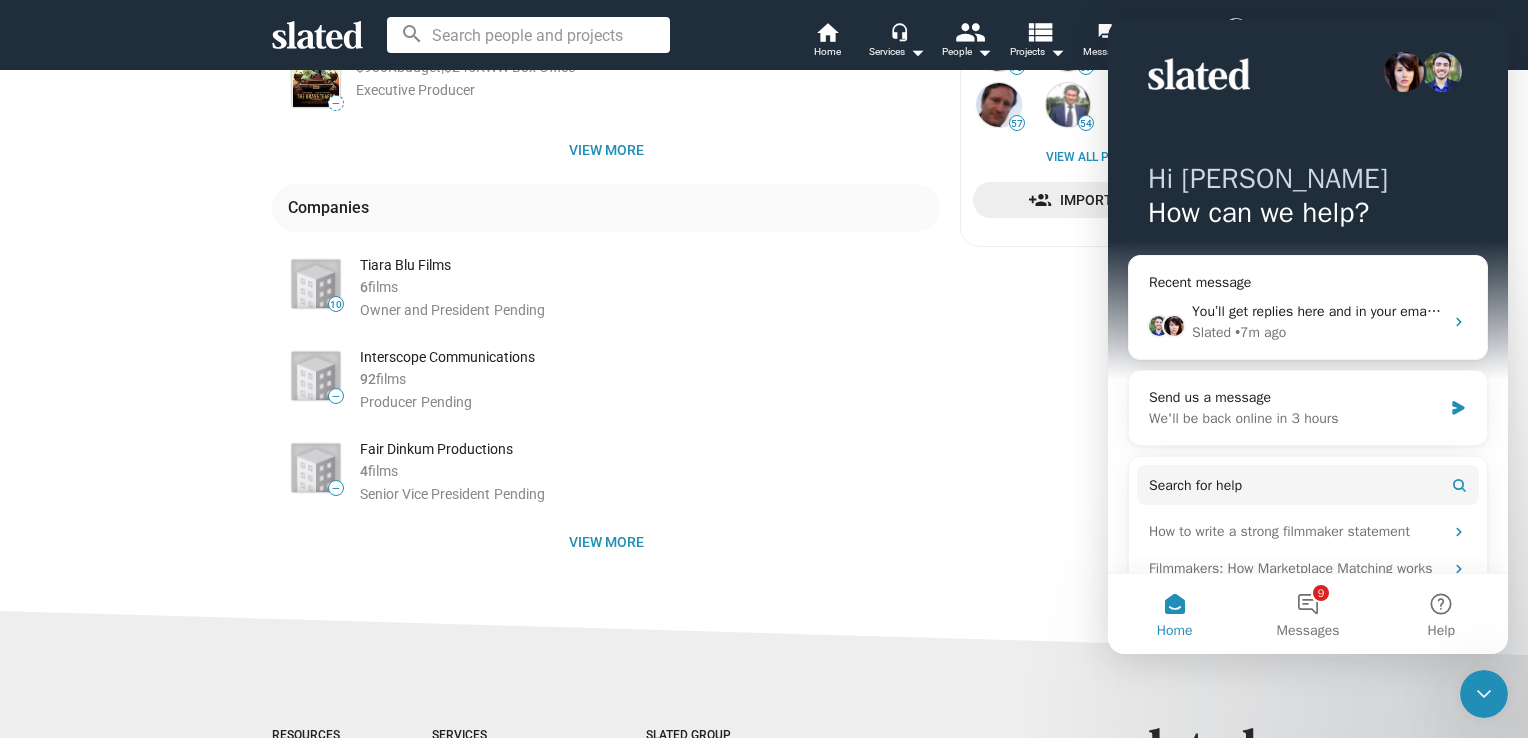 click on "Connect  105 Trackers message  Message  add  Track  share Share  IMDb   open_in_new Profile Score 19 BY ROLE Producer 19 Other 2 Actor 1 Learn about scores  50 Tracking   105 Trackers  73 67 62 61 57 54 53 53 View all People (50) Import Contacts" 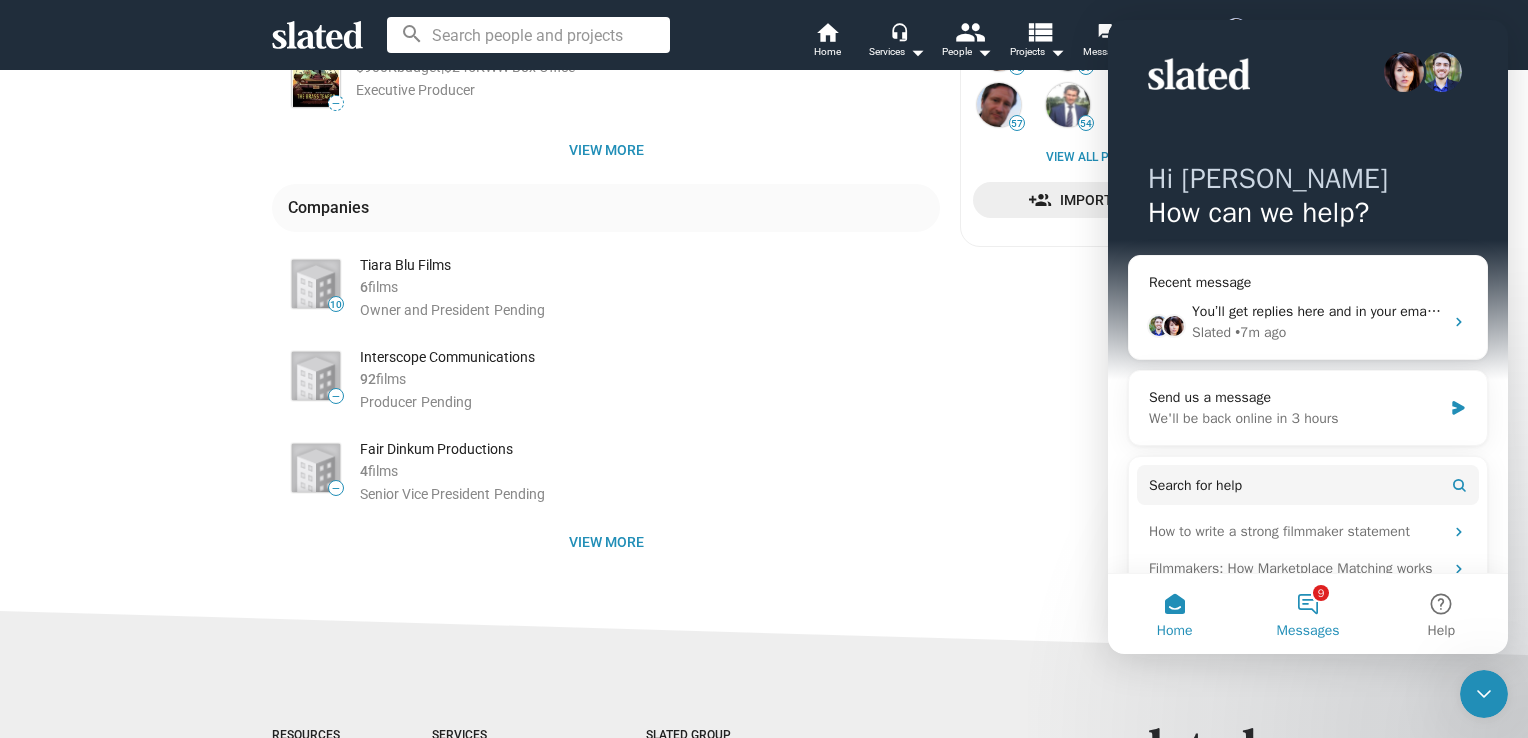 click on "Messages" at bounding box center [1308, 631] 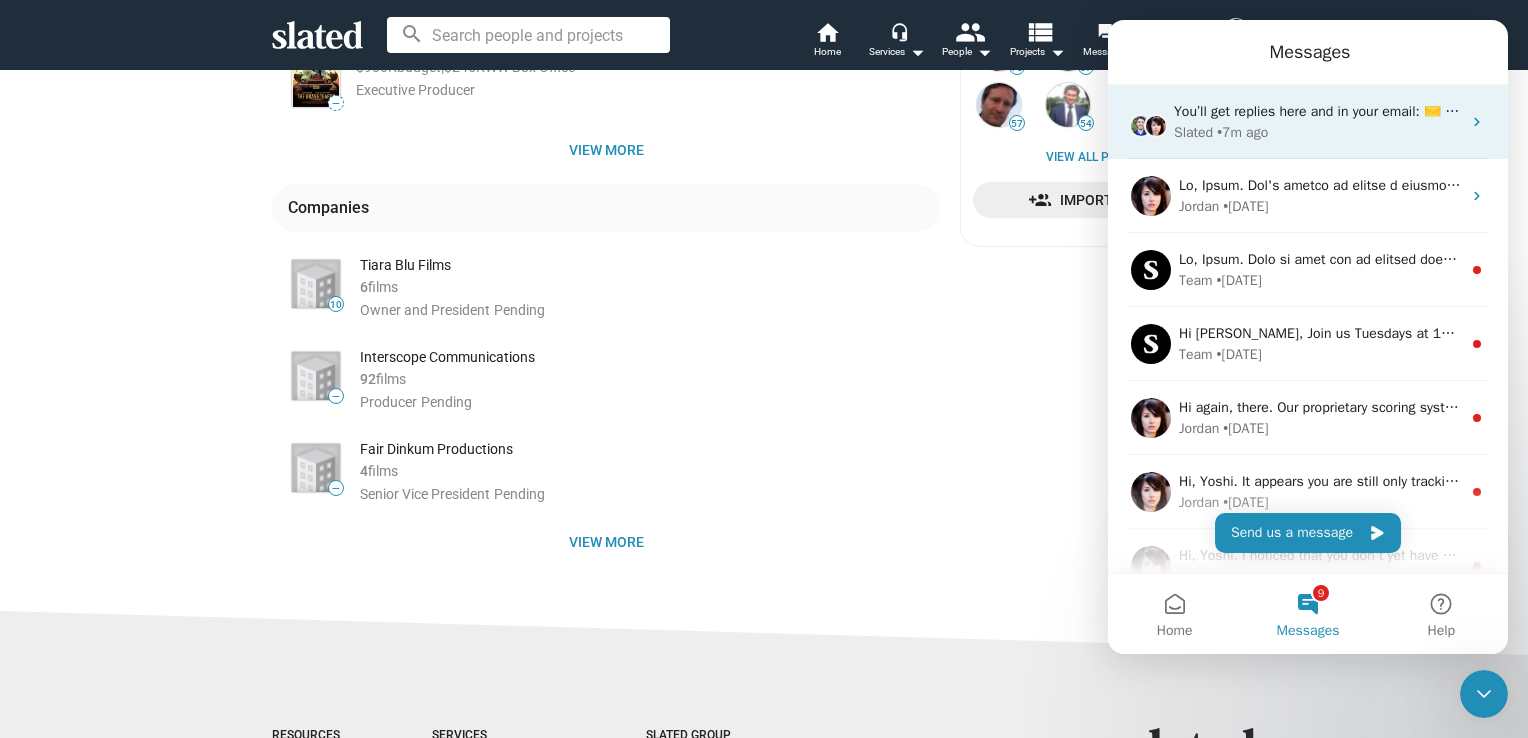 click on "Slated •  7m ago" at bounding box center [1317, 132] 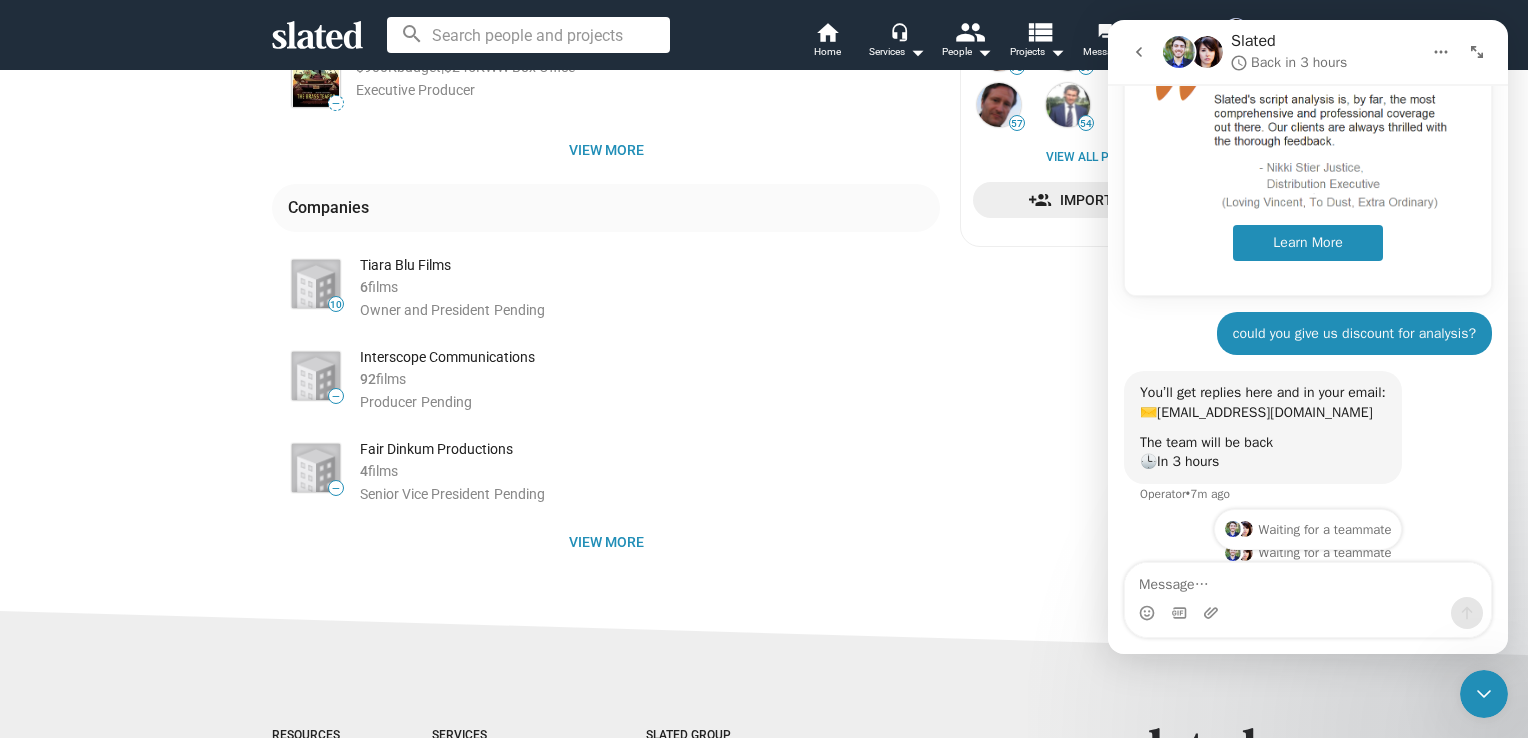scroll, scrollTop: 788, scrollLeft: 0, axis: vertical 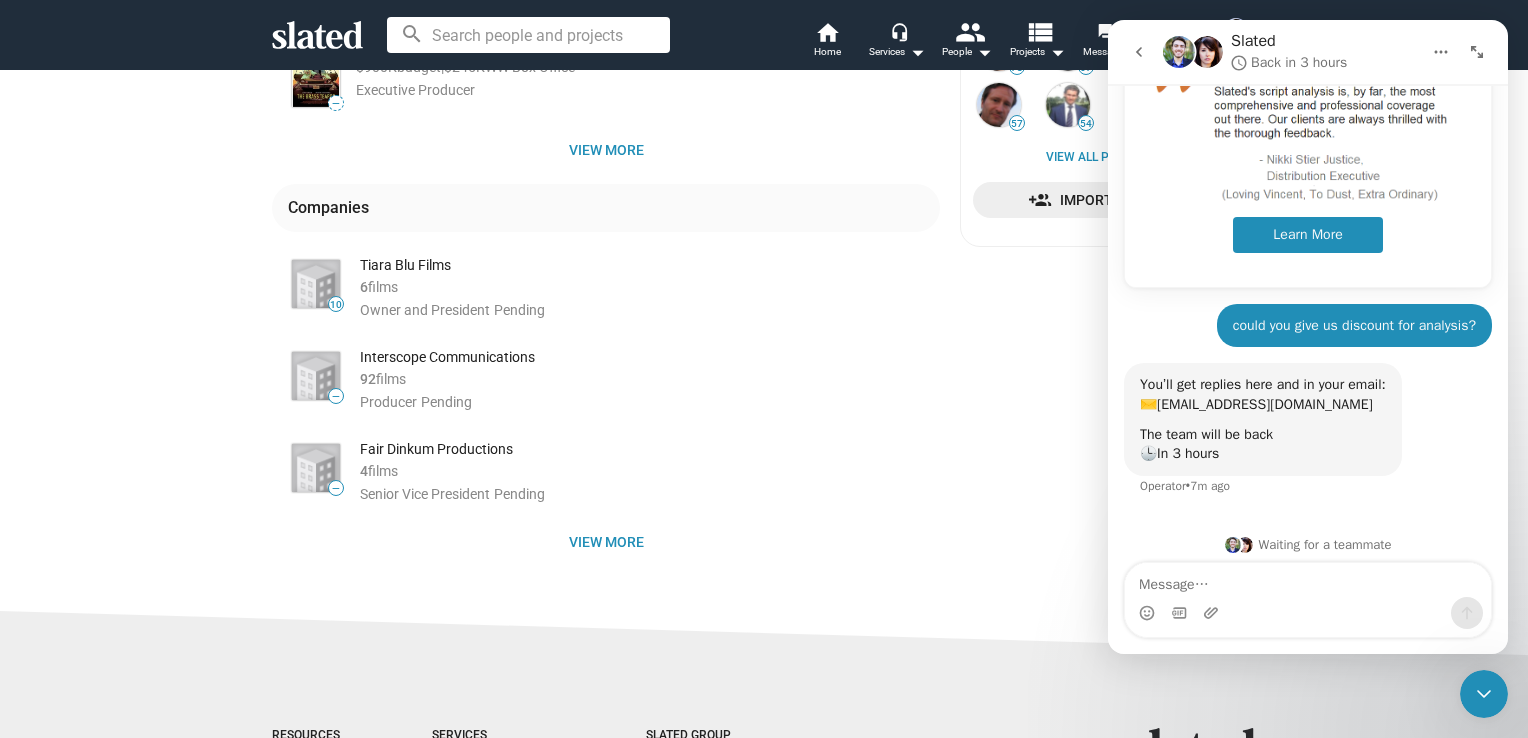 click at bounding box center (1441, 52) 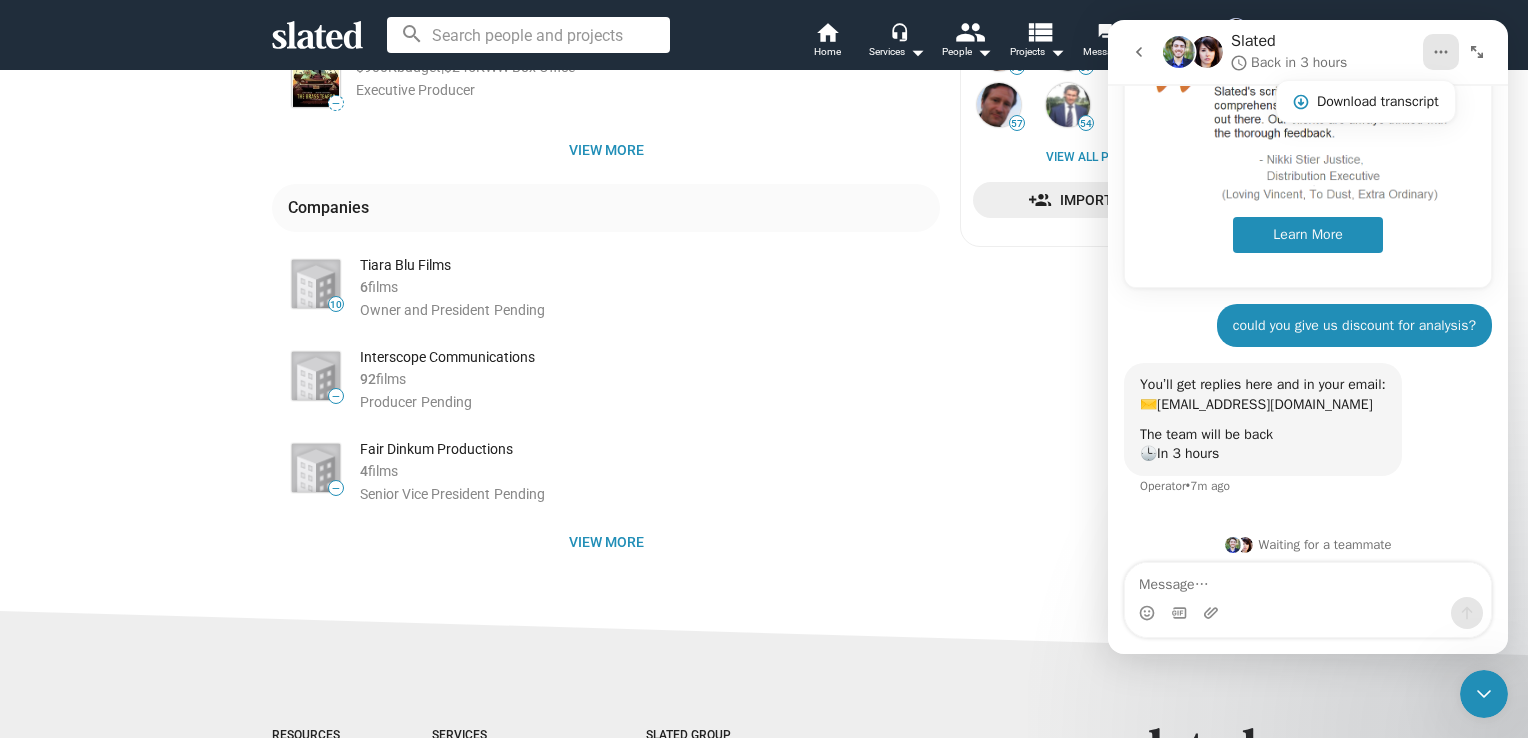 click on "10 Tiara Blu Films 6  films Owner and President Pending — Interscope Communications 92  films Producer Pending — Fair Dinkum Productions 4  films Senior Vice President Pending" 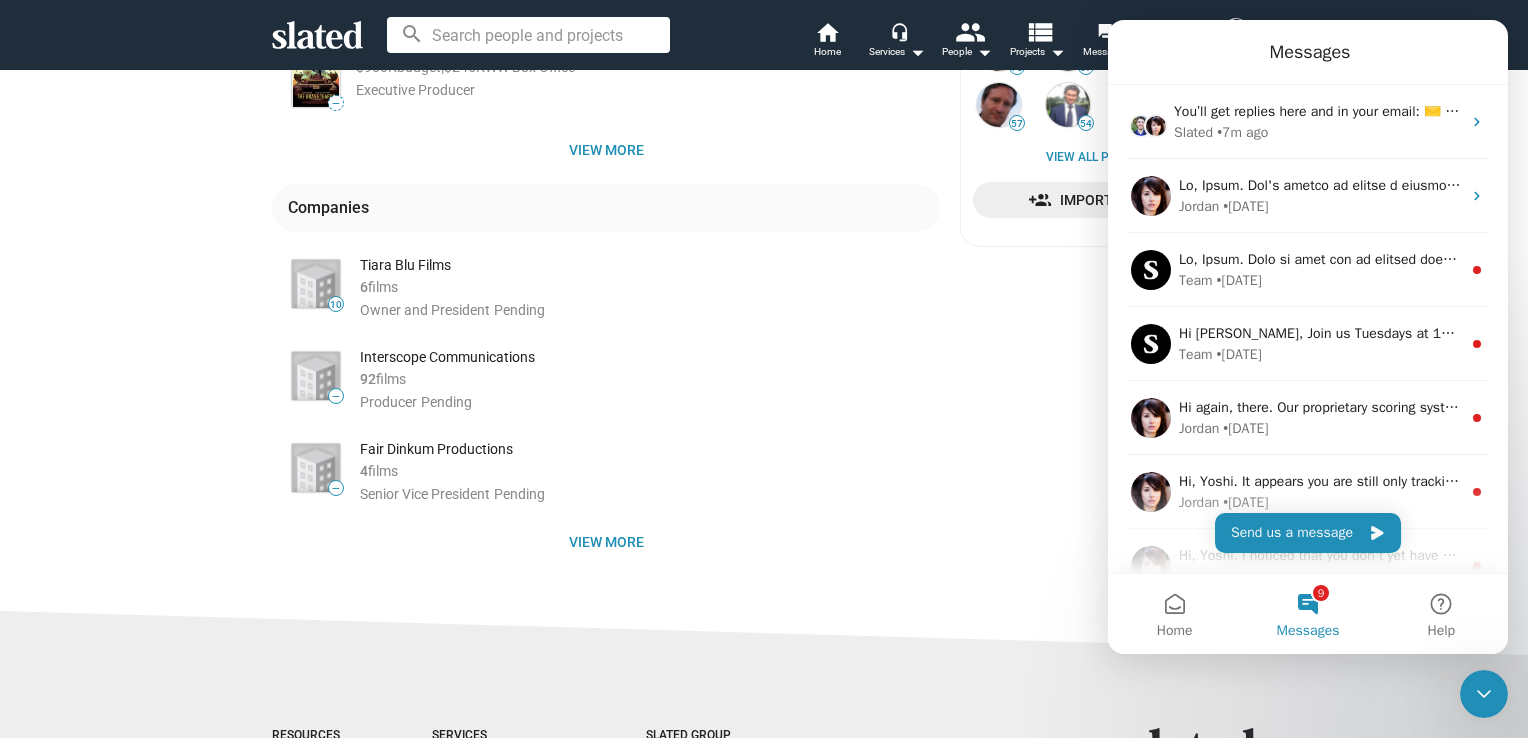 click on "Connect  105 Trackers message  Message  add  Track  share Share  IMDb   open_in_new Profile Score 19 BY ROLE Producer 19 Other 2 Actor 1 Learn about scores  50 Tracking   105 Trackers  73 67 62 61 57 54 53 53 View all People (50) Import Contacts" 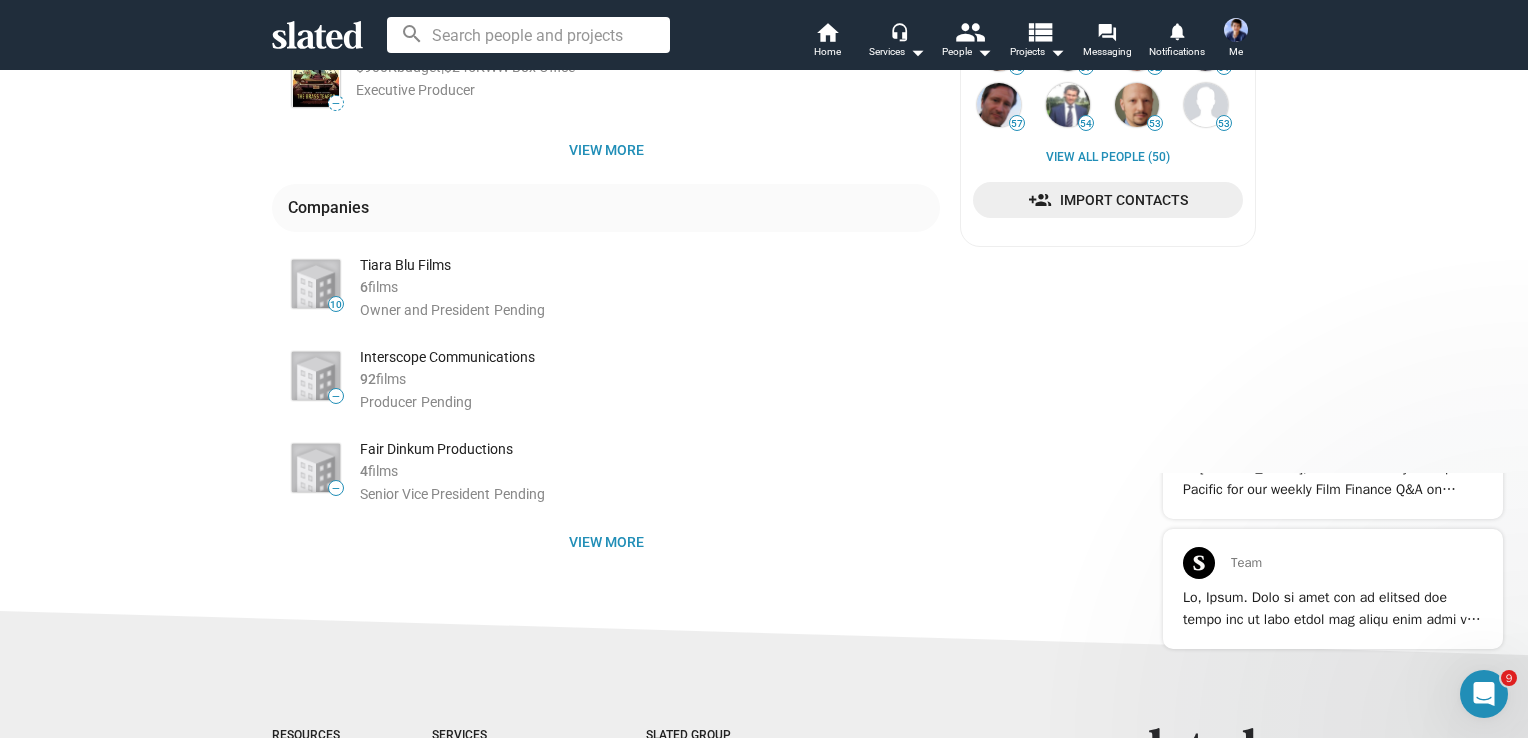 scroll, scrollTop: 0, scrollLeft: 0, axis: both 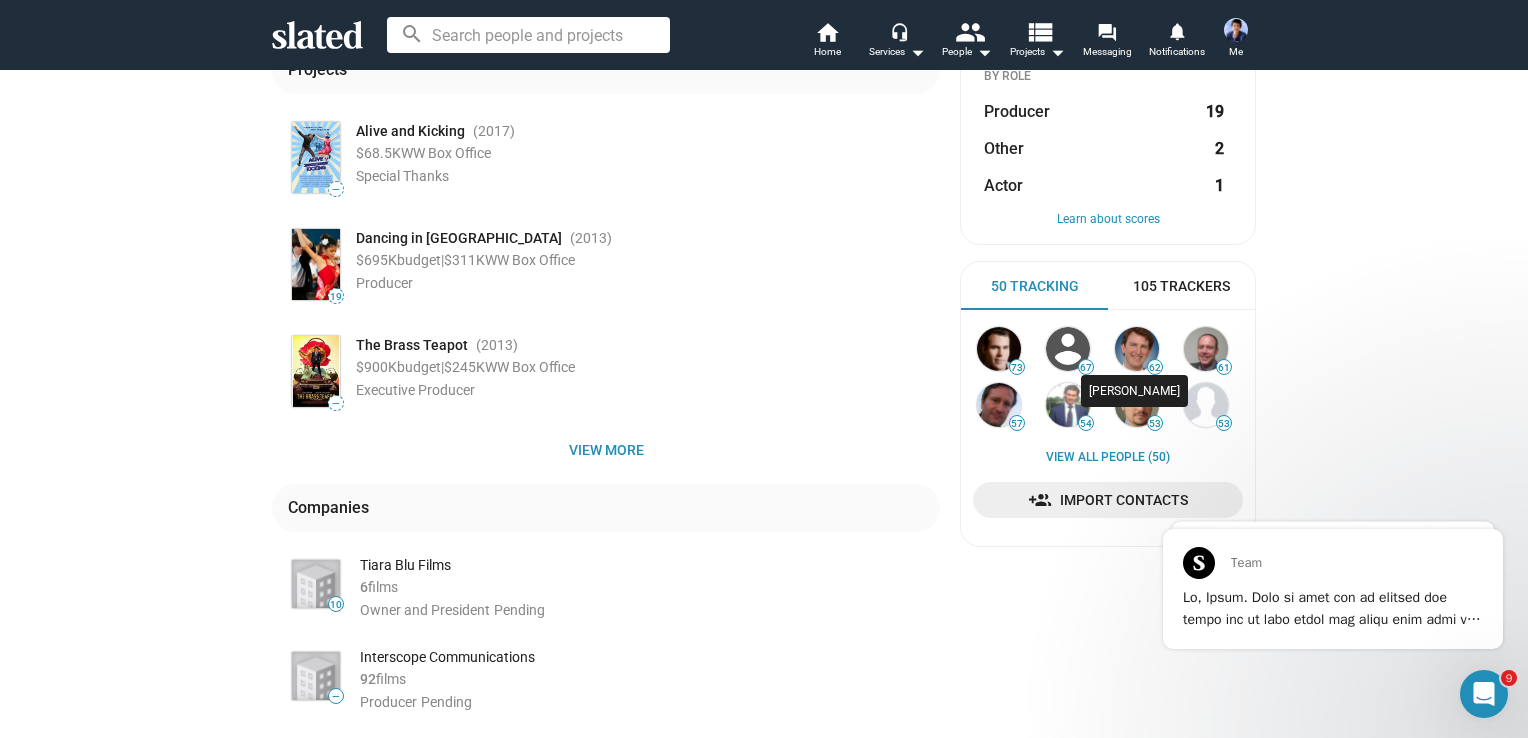 click at bounding box center [1137, 349] 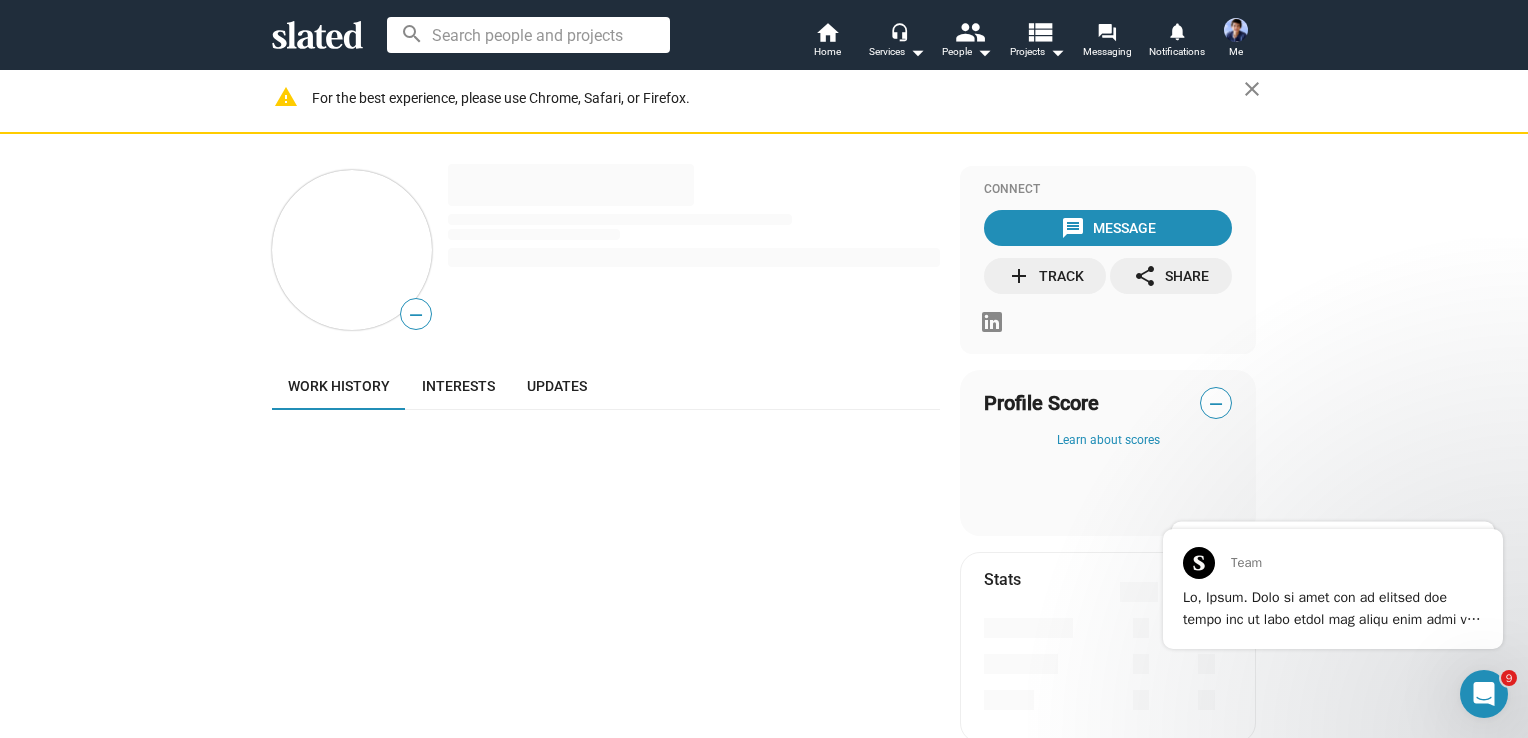 scroll, scrollTop: 0, scrollLeft: 0, axis: both 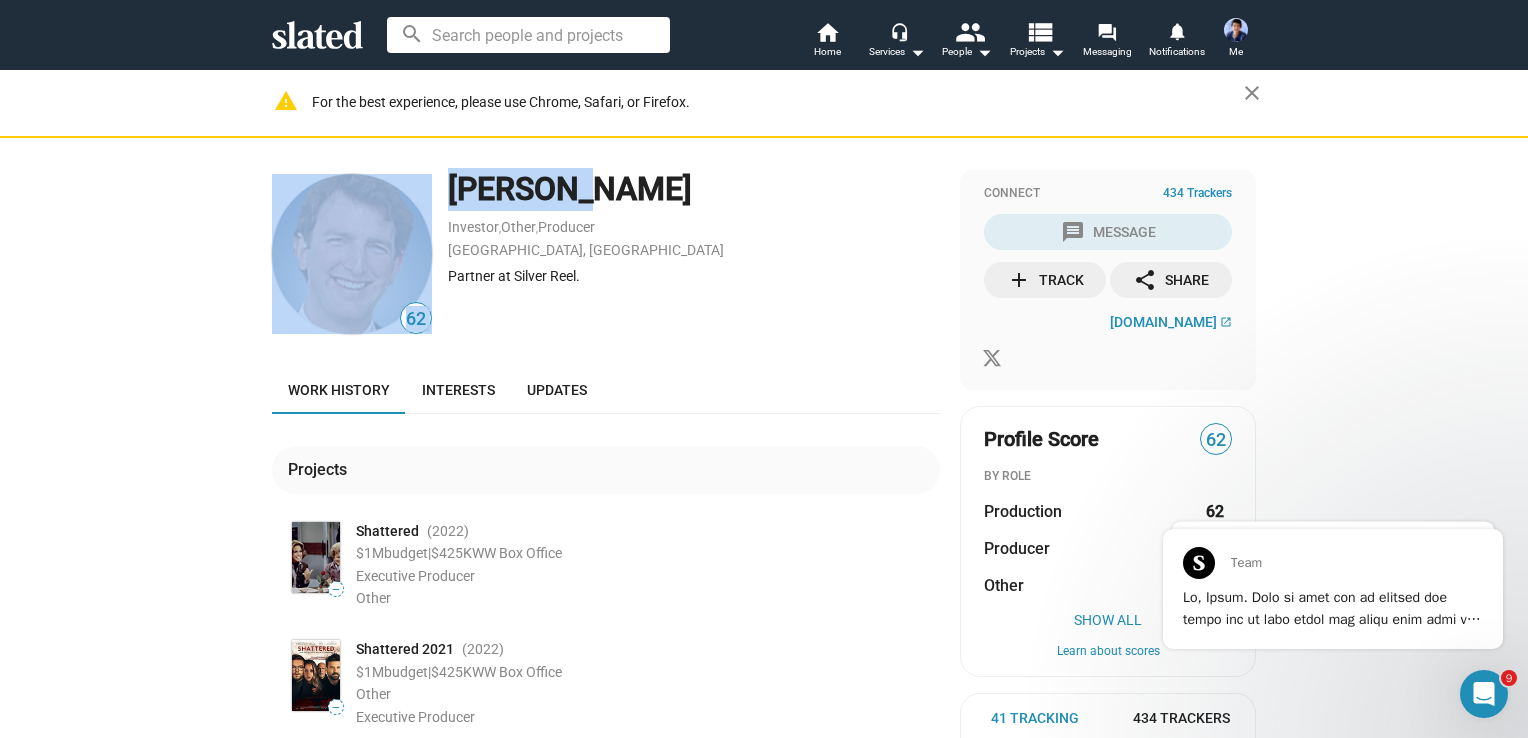 drag, startPoint x: 428, startPoint y: 179, endPoint x: 536, endPoint y: 197, distance: 109.48972 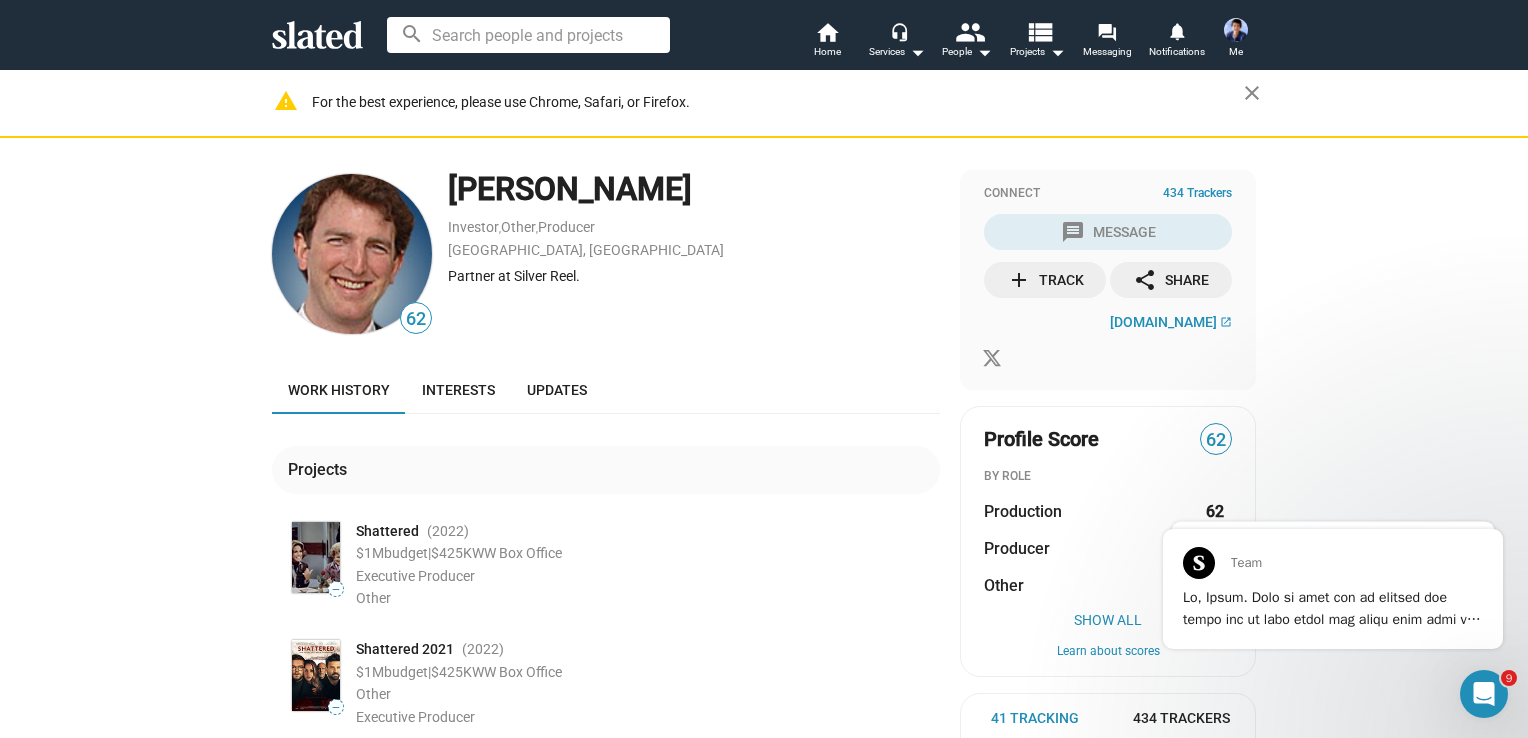 drag, startPoint x: 536, startPoint y: 197, endPoint x: 710, endPoint y: 241, distance: 179.47702 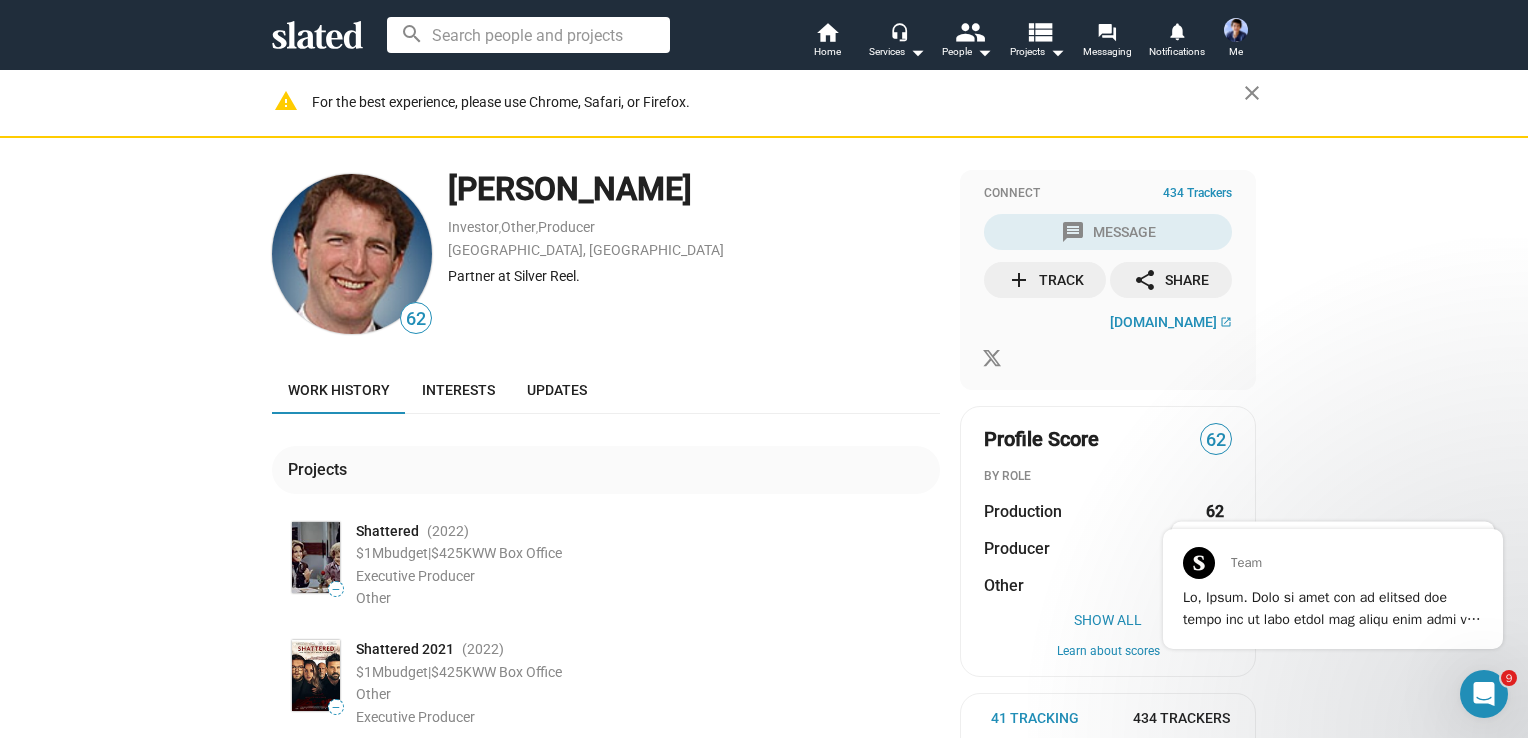 drag, startPoint x: 673, startPoint y: 186, endPoint x: 430, endPoint y: 181, distance: 243.05144 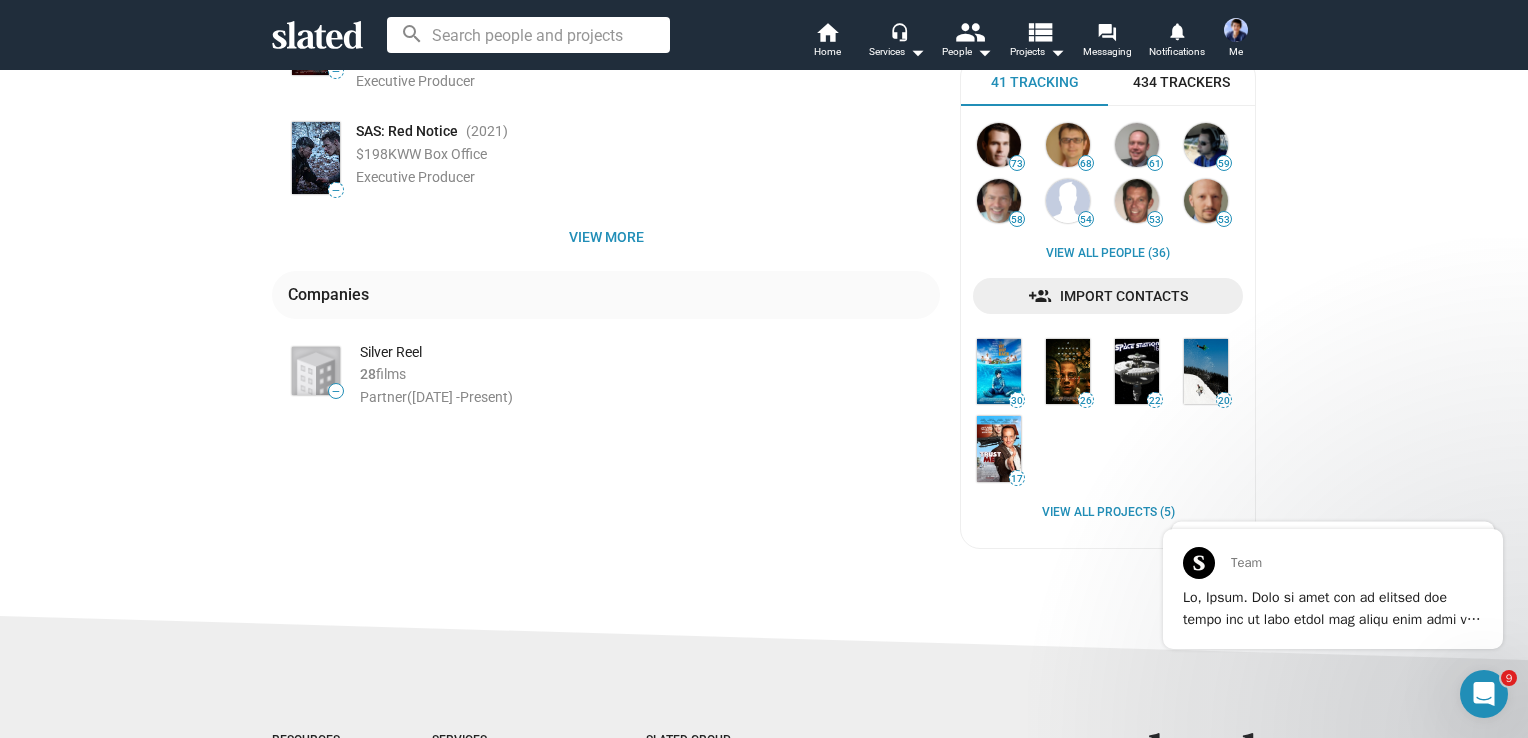 scroll, scrollTop: 800, scrollLeft: 0, axis: vertical 